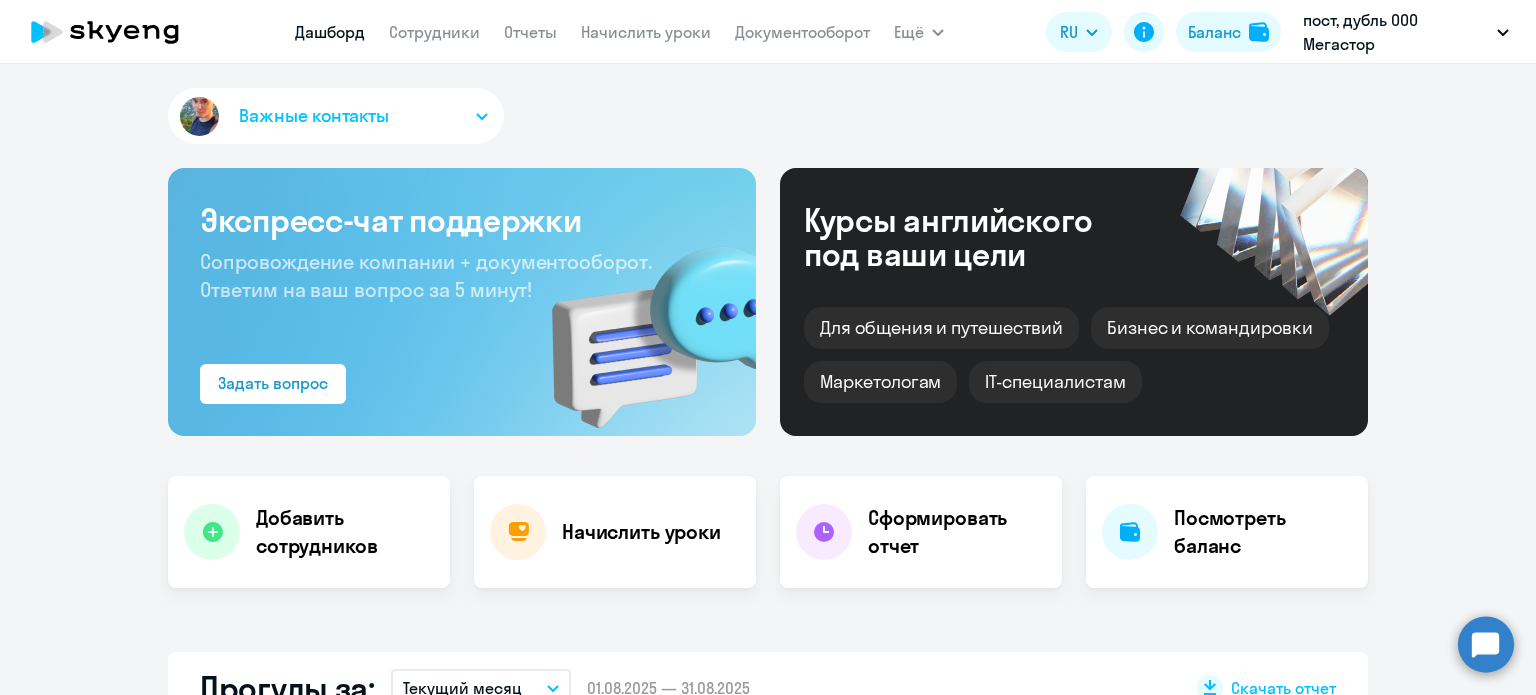 scroll, scrollTop: 0, scrollLeft: 0, axis: both 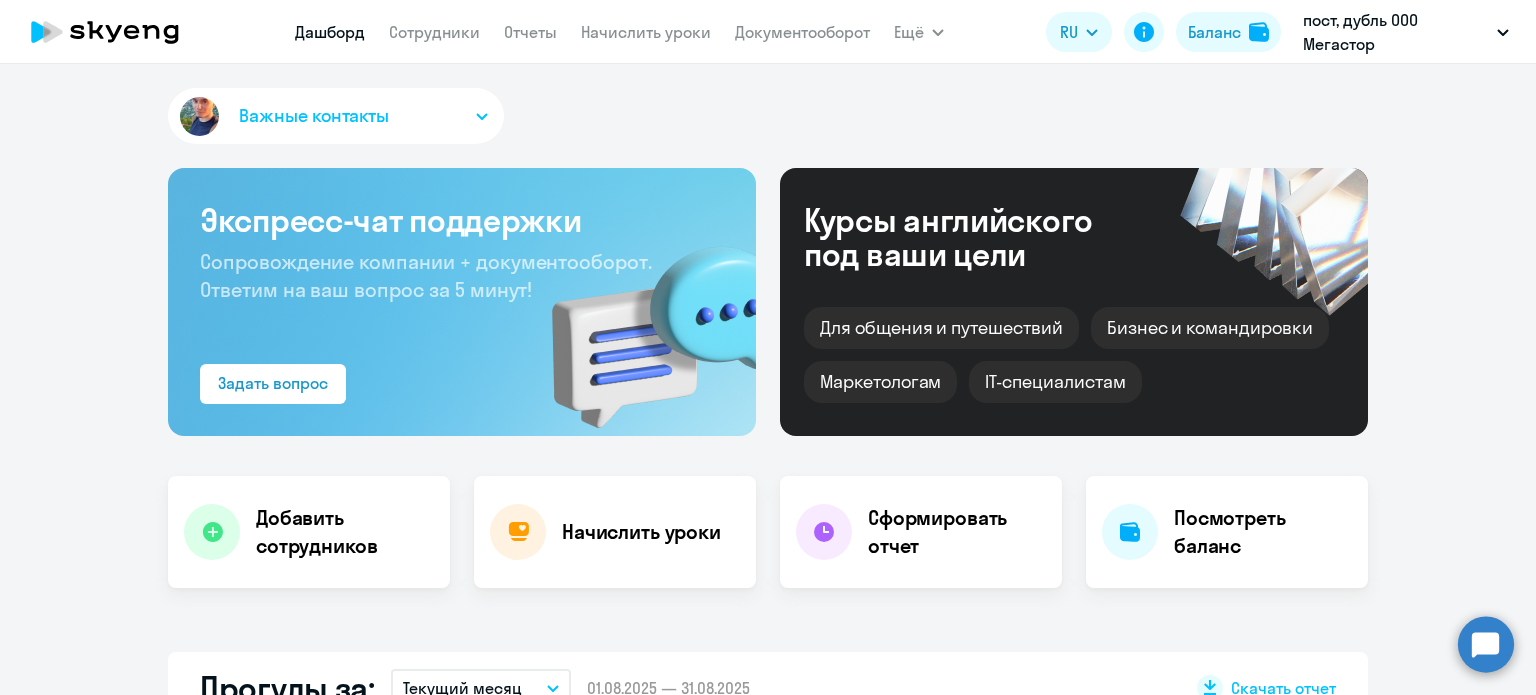 select on "30" 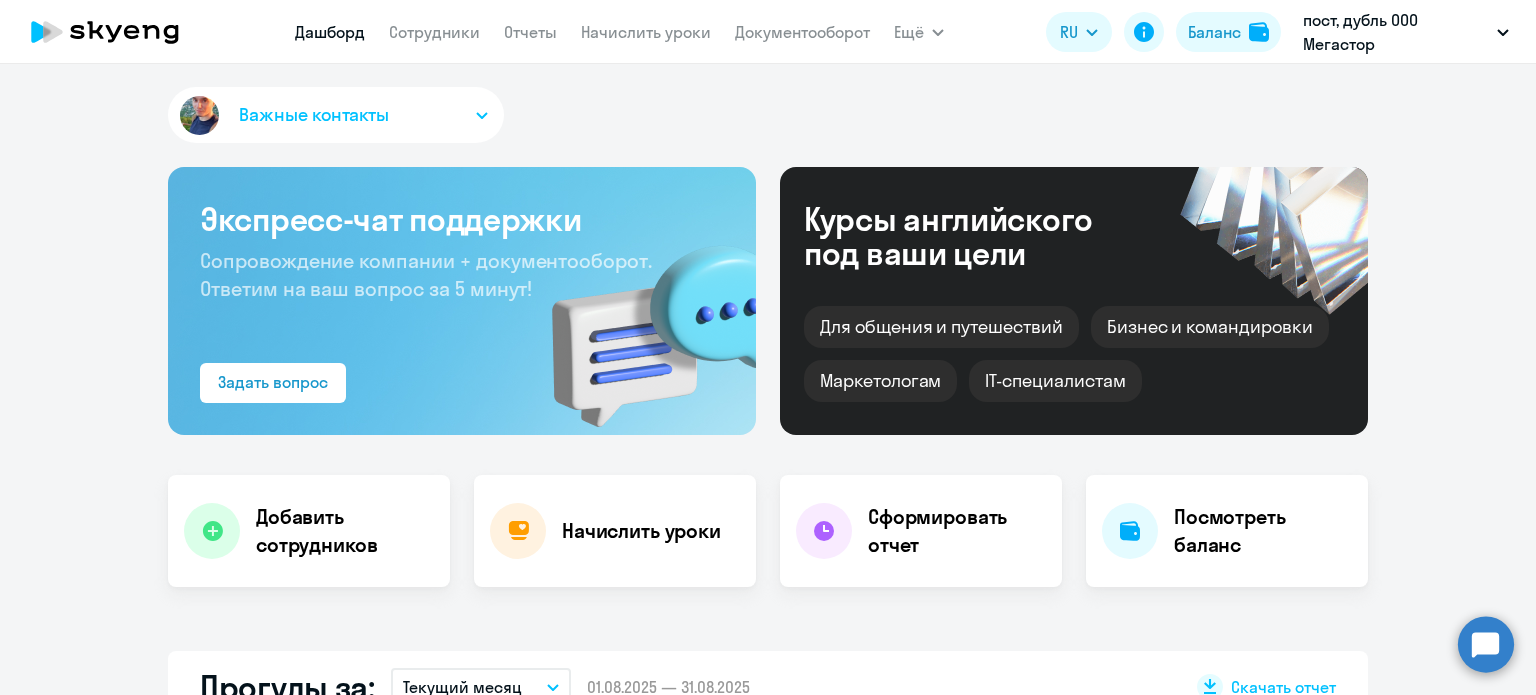 scroll, scrollTop: 0, scrollLeft: 0, axis: both 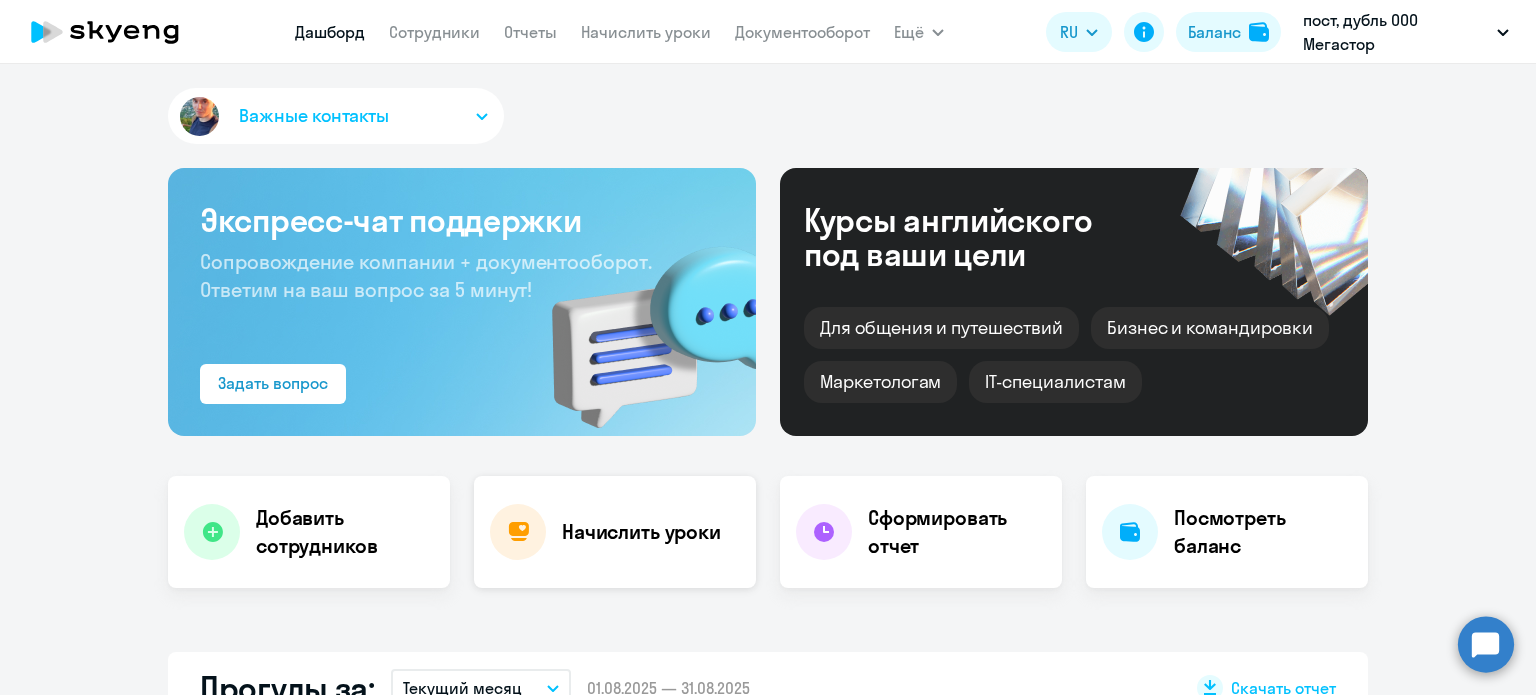click on "Начислить уроки" 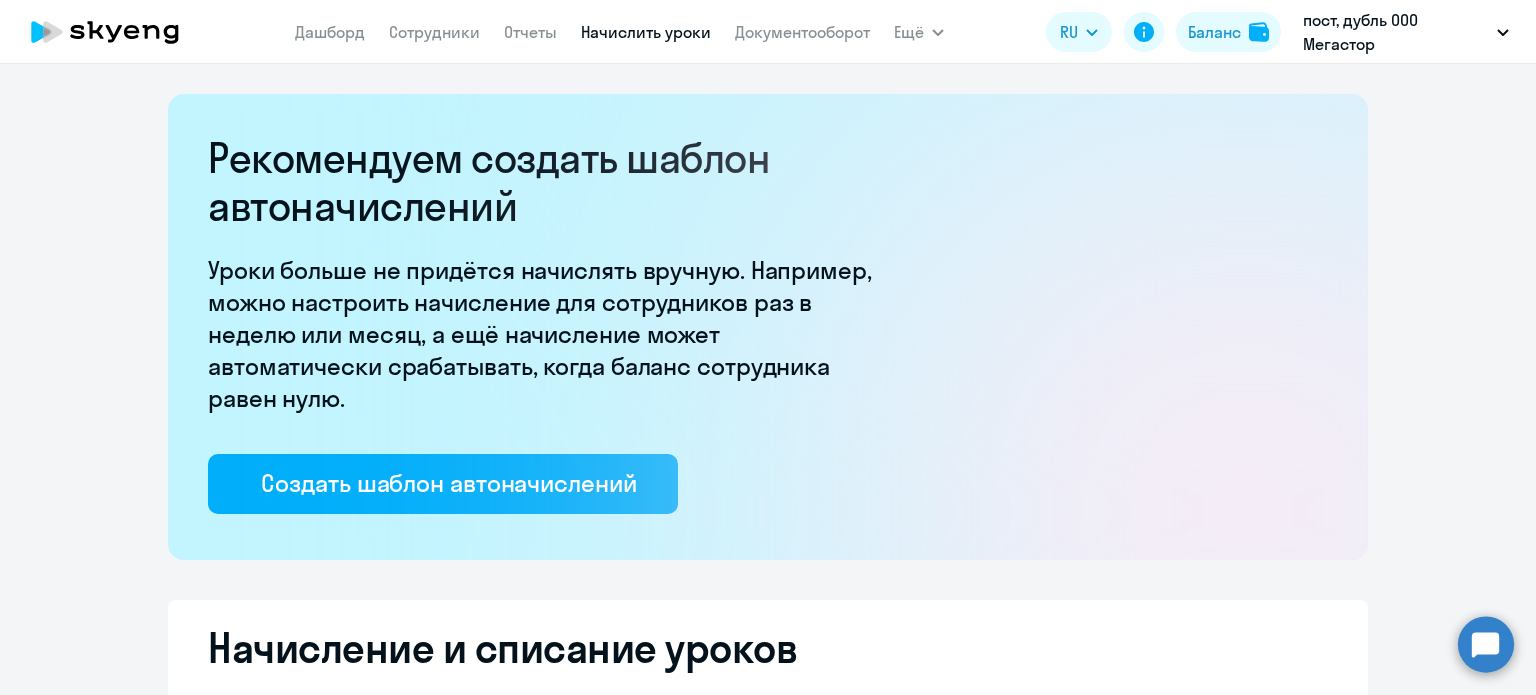 select on "10" 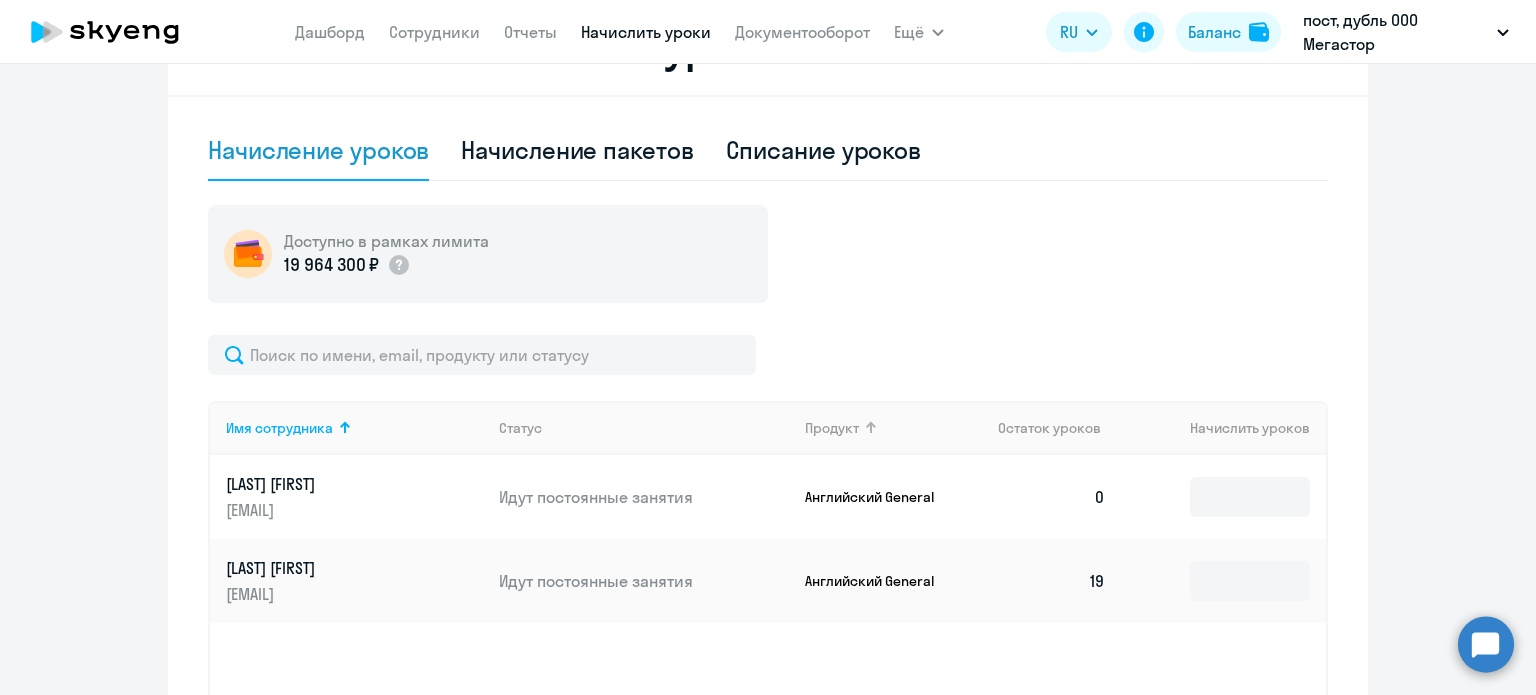 scroll, scrollTop: 700, scrollLeft: 0, axis: vertical 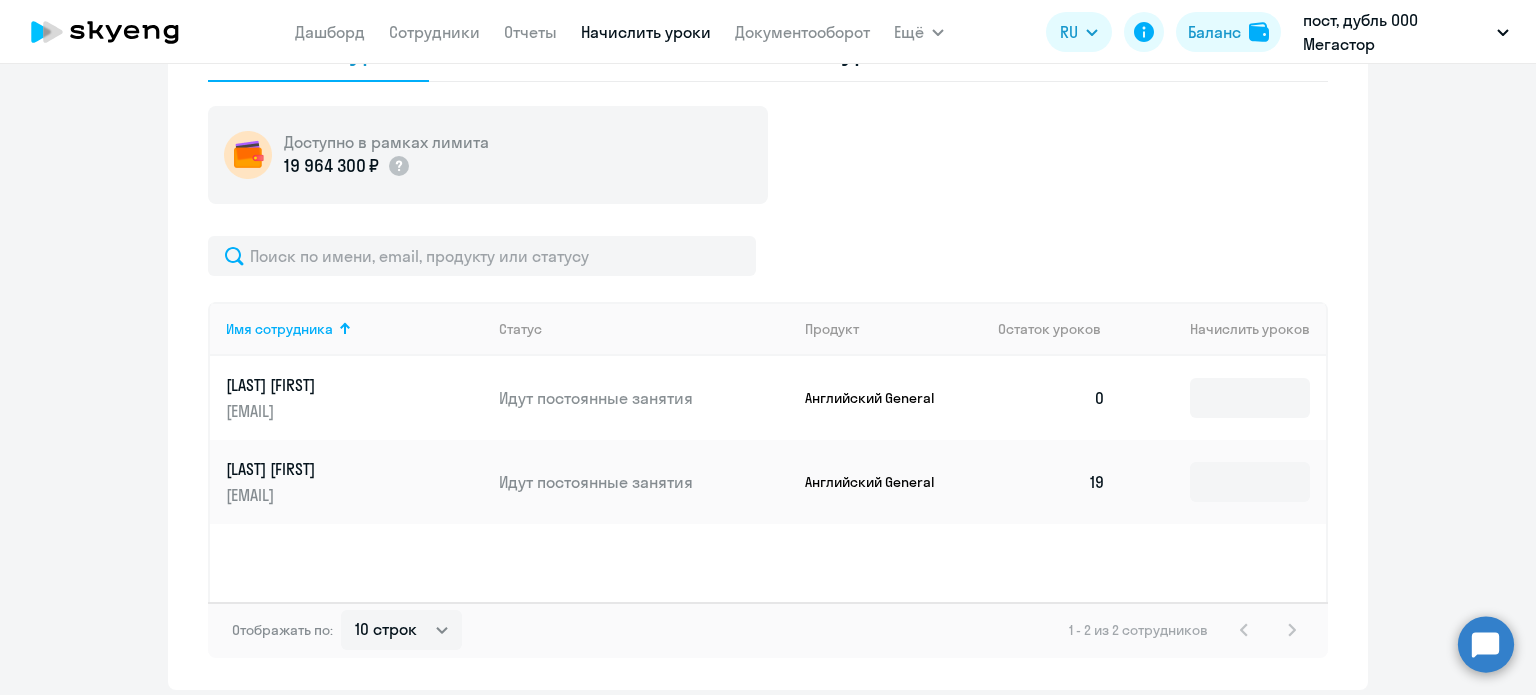 click on "Начисление и списание уроков Начисление уроков Начисление пакетов Списание уроков  Доступно в рамках лимита  [PRICE]
Имя сотрудника   Статус   Продукт   0   19" 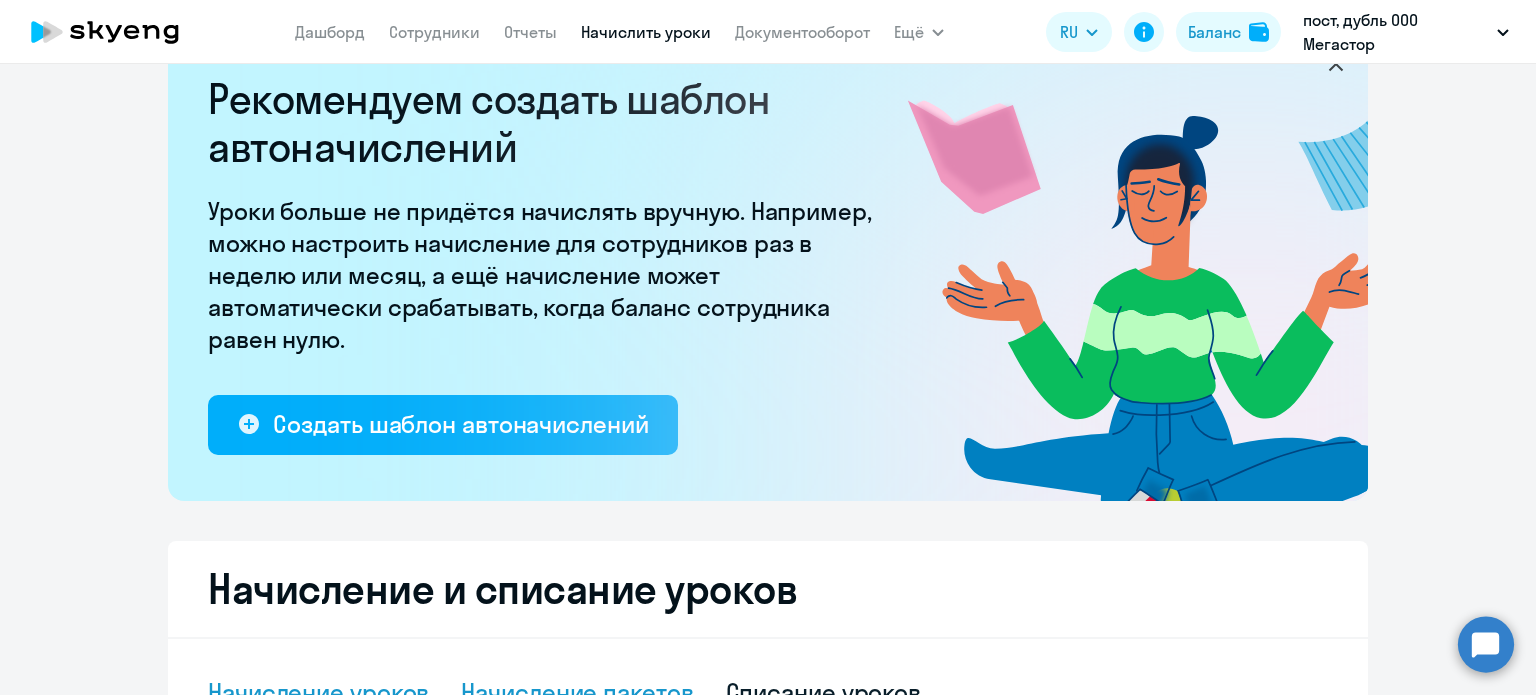 scroll, scrollTop: 0, scrollLeft: 0, axis: both 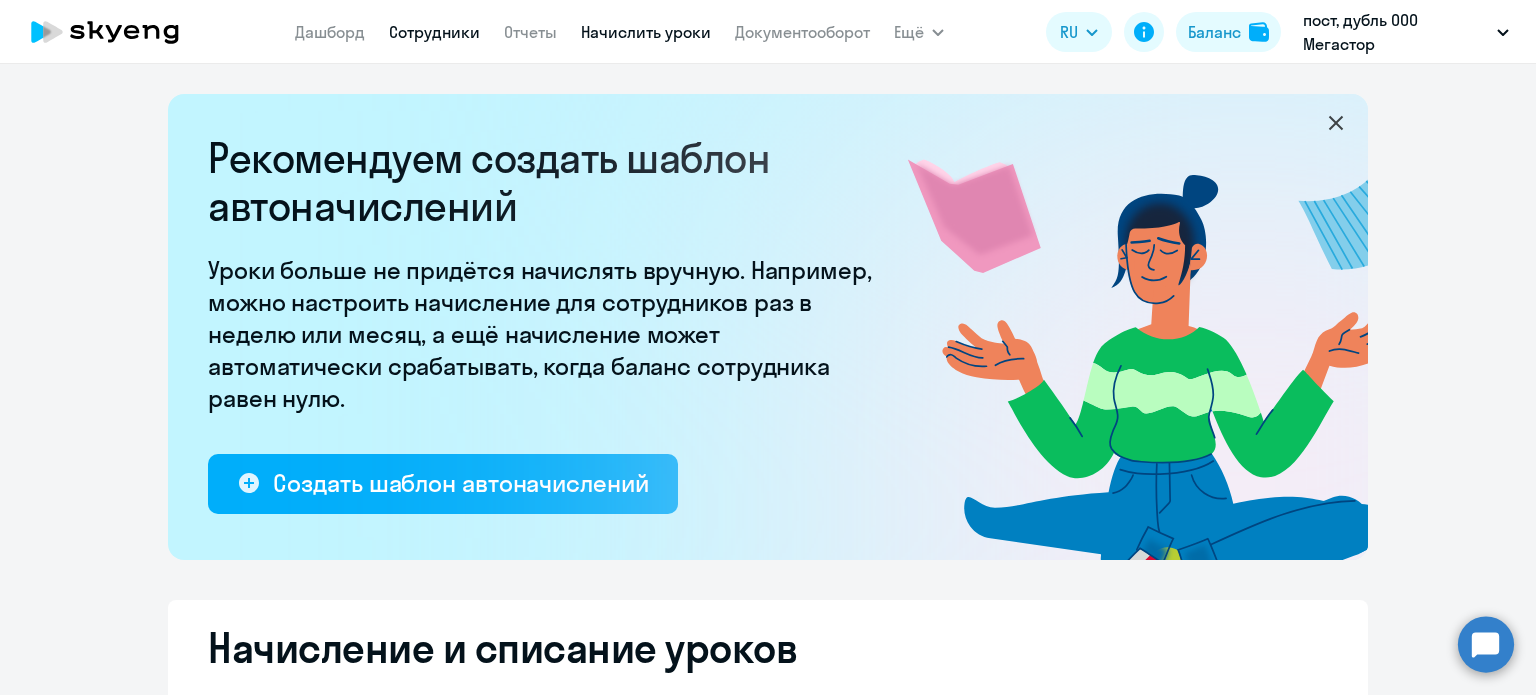 click on "Сотрудники" at bounding box center [434, 32] 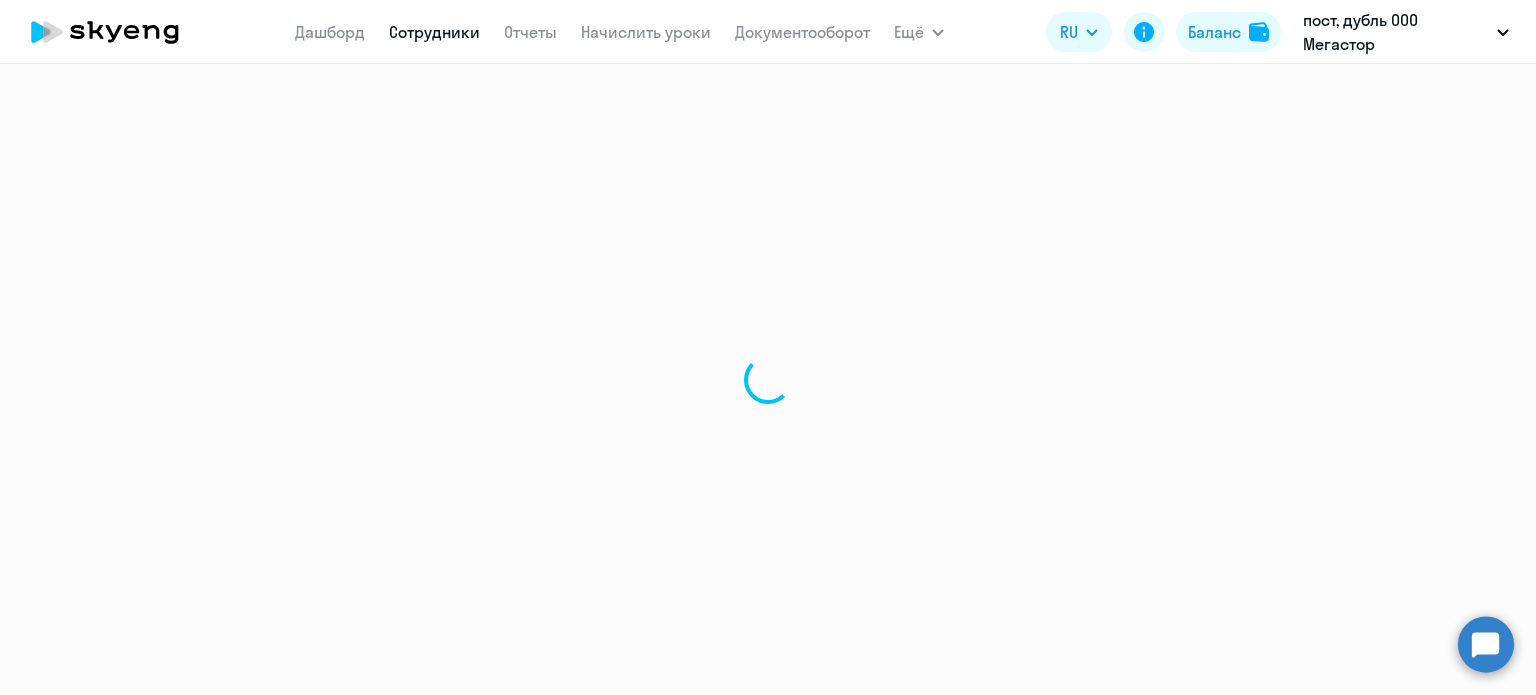 select on "30" 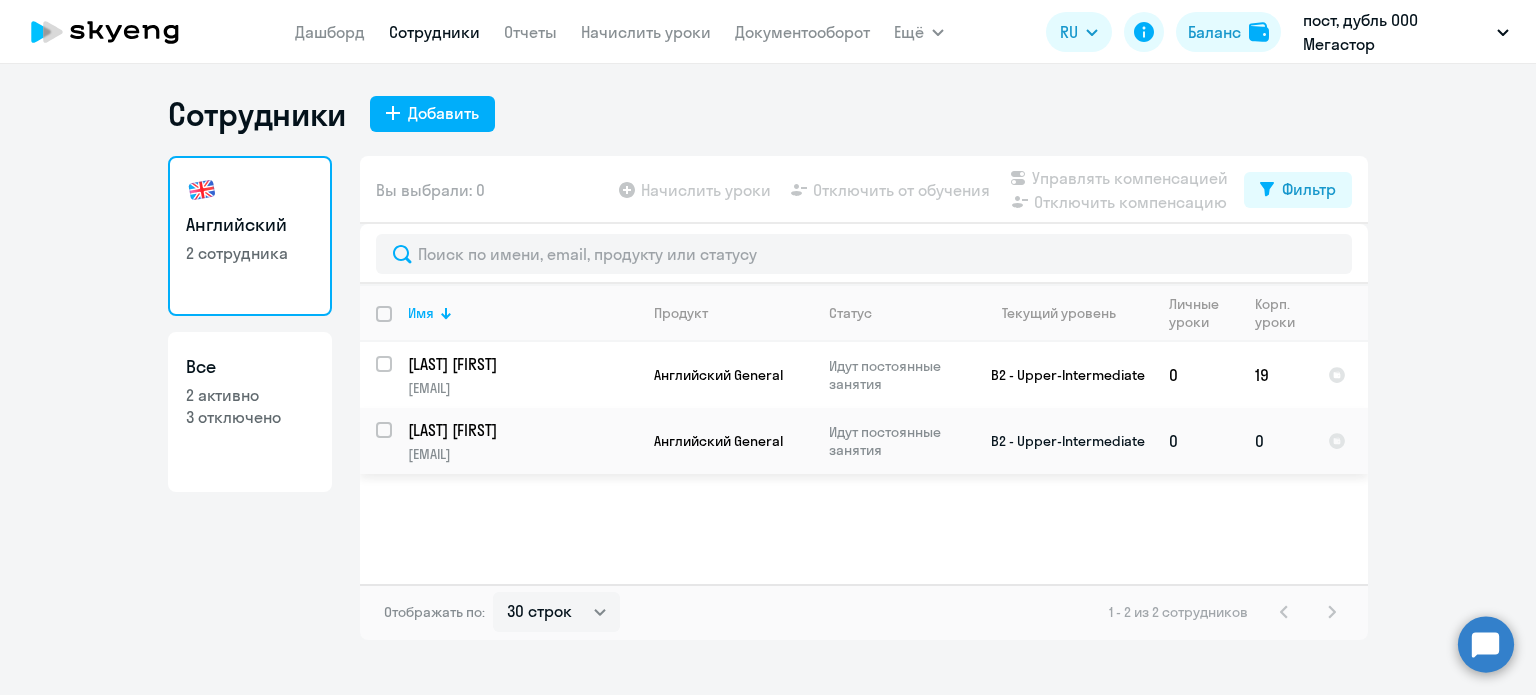 click on "0" 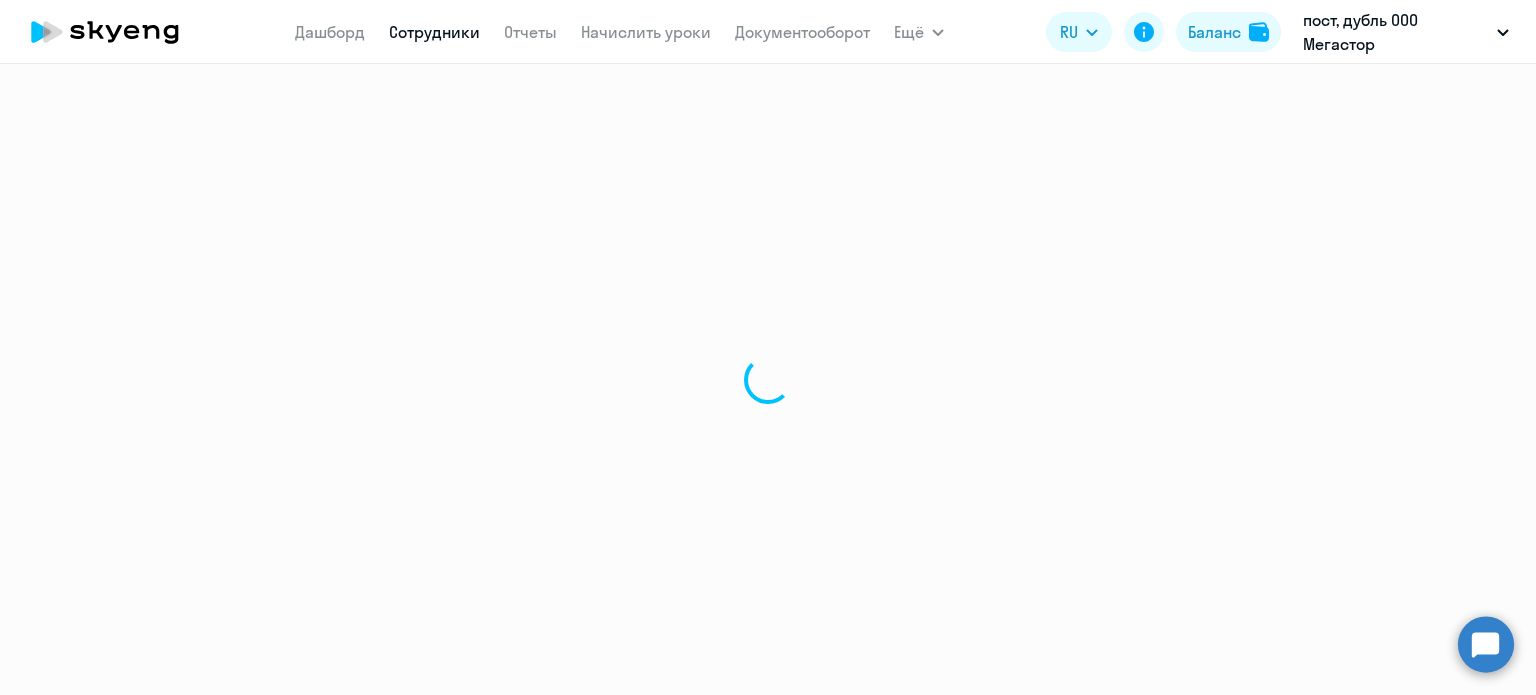 click 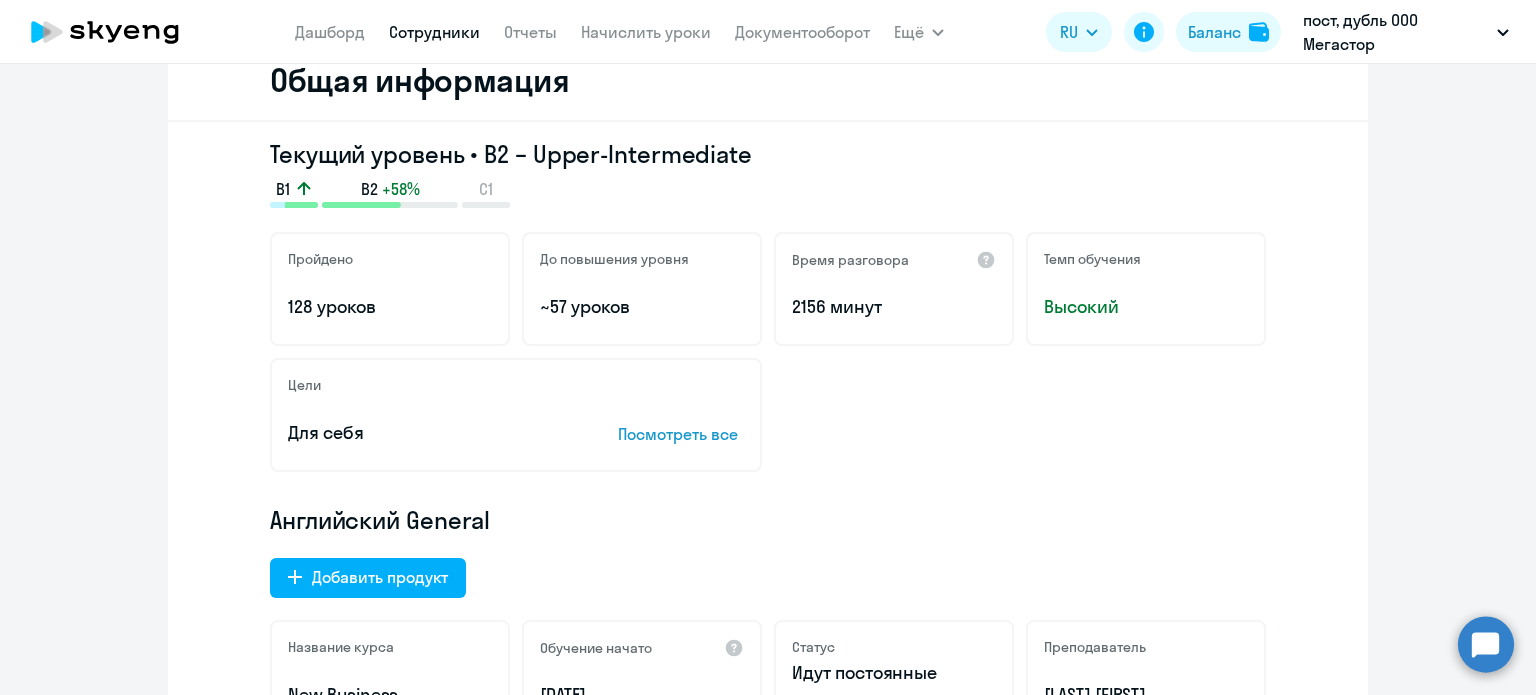 scroll, scrollTop: 0, scrollLeft: 0, axis: both 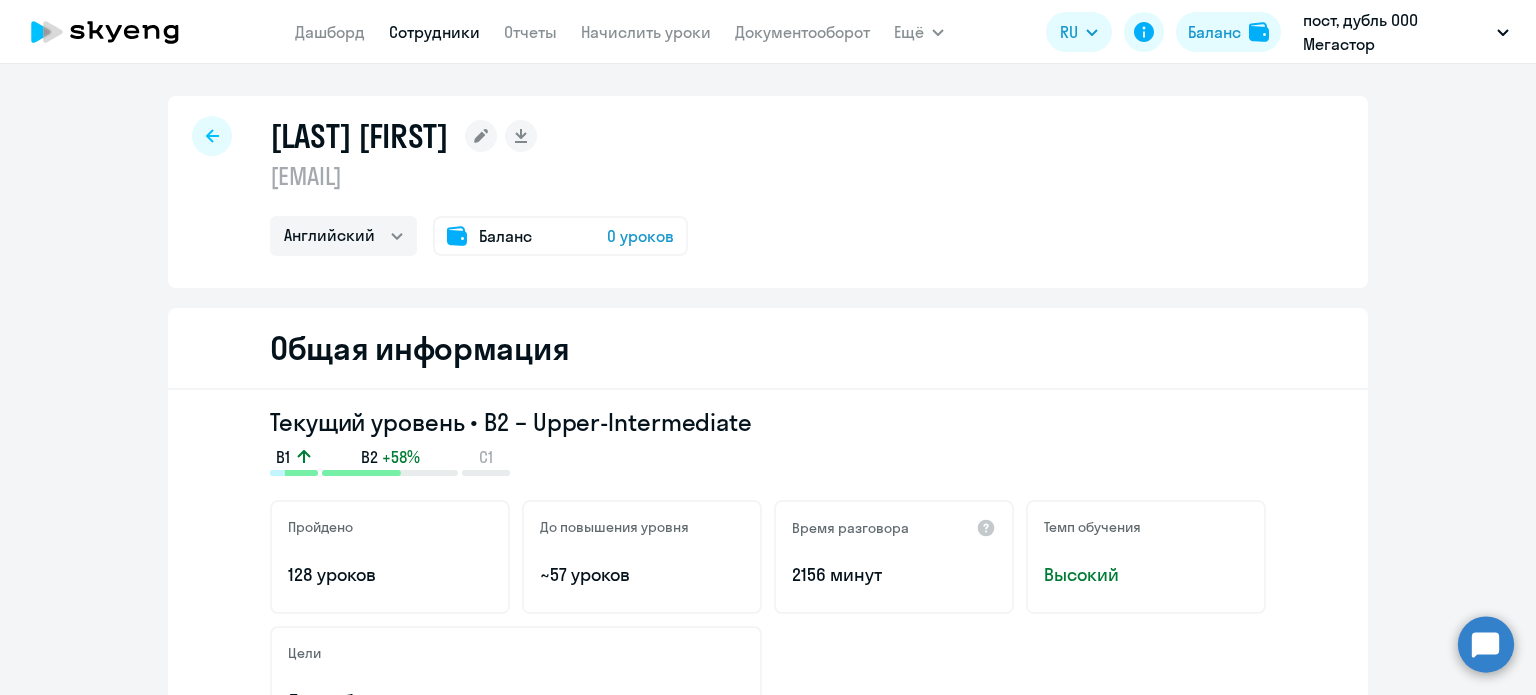 click on "0 уроков" 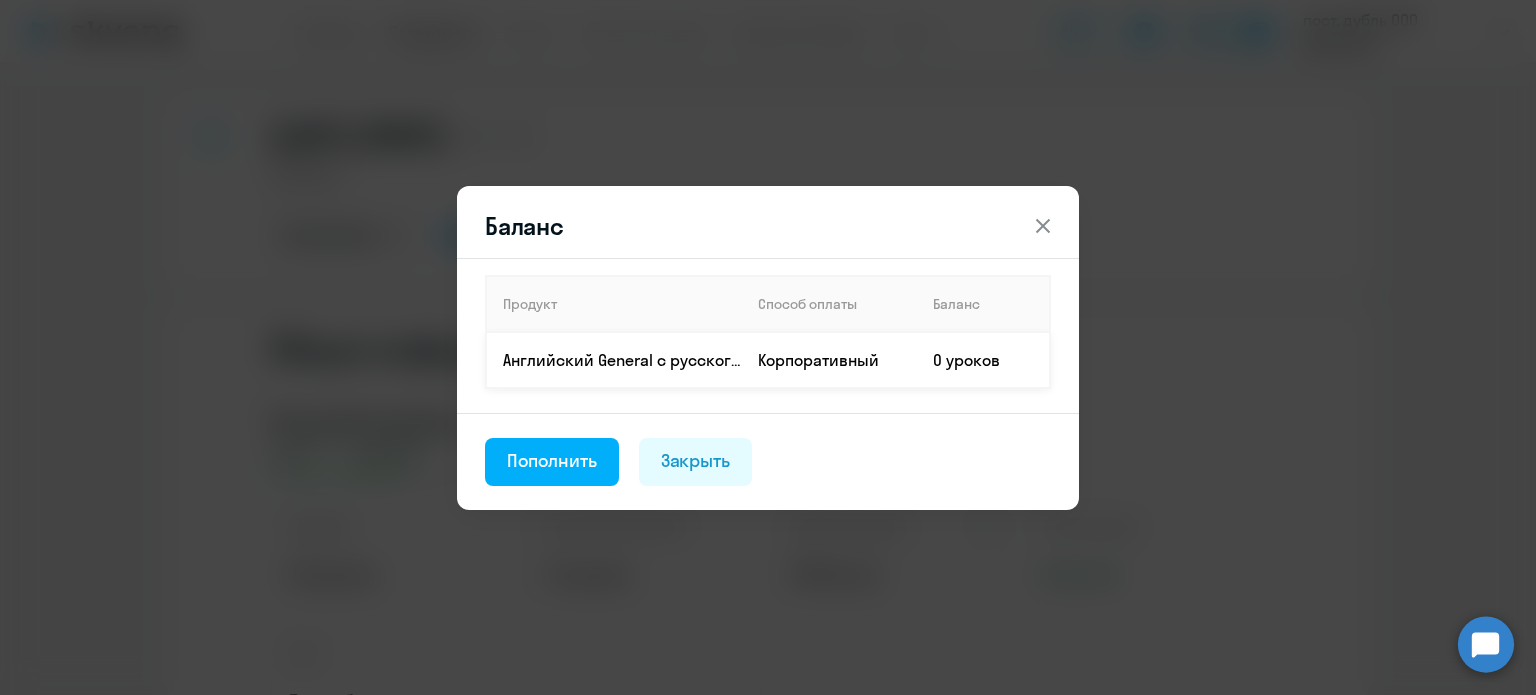click on "Корпоративный" at bounding box center (829, 360) 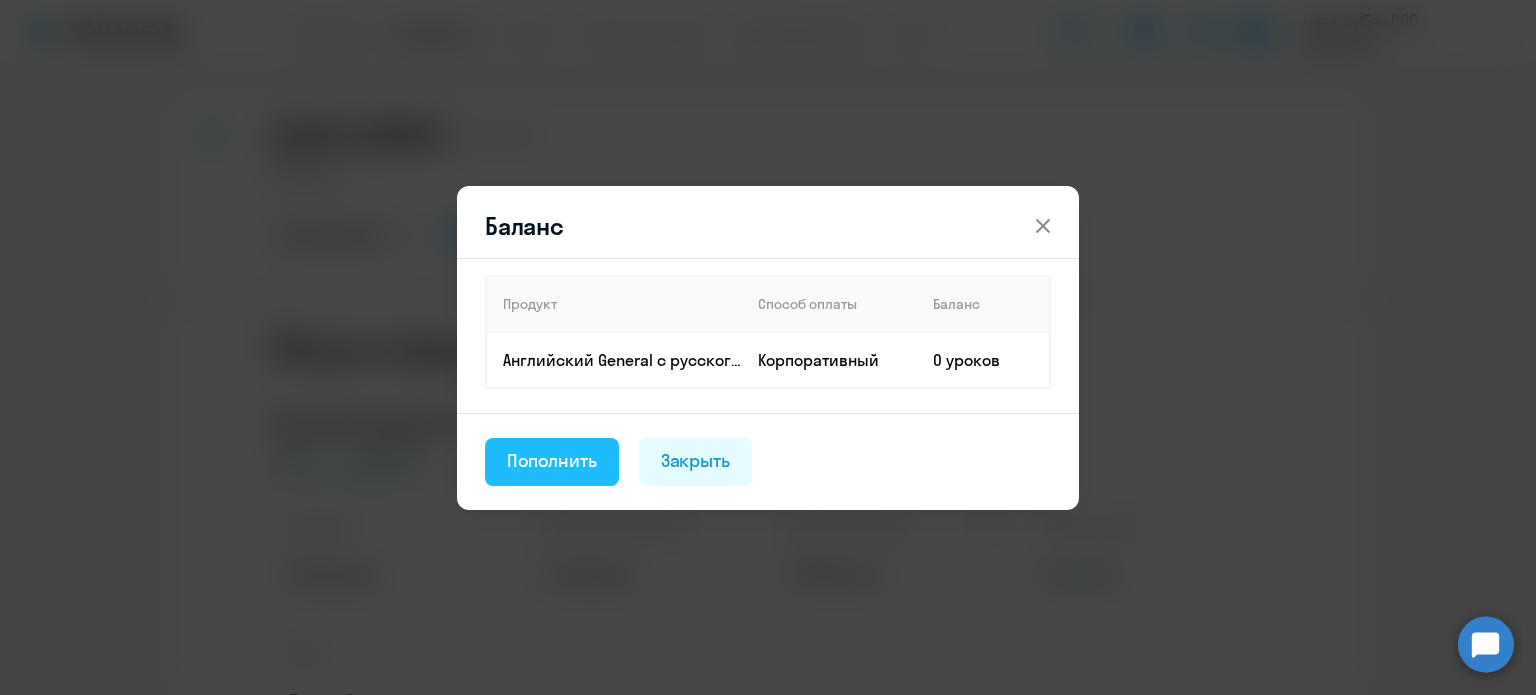 click on "Пополнить" at bounding box center (552, 461) 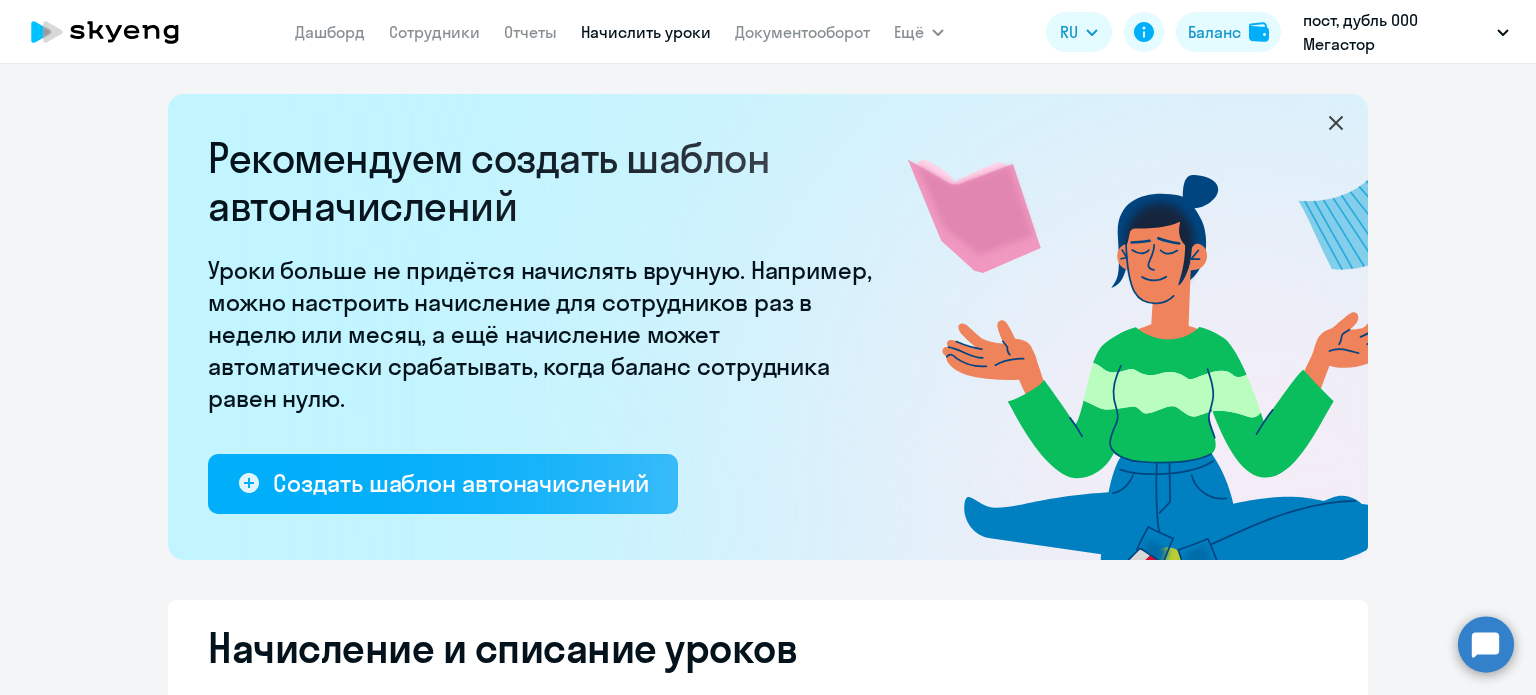 select on "10" 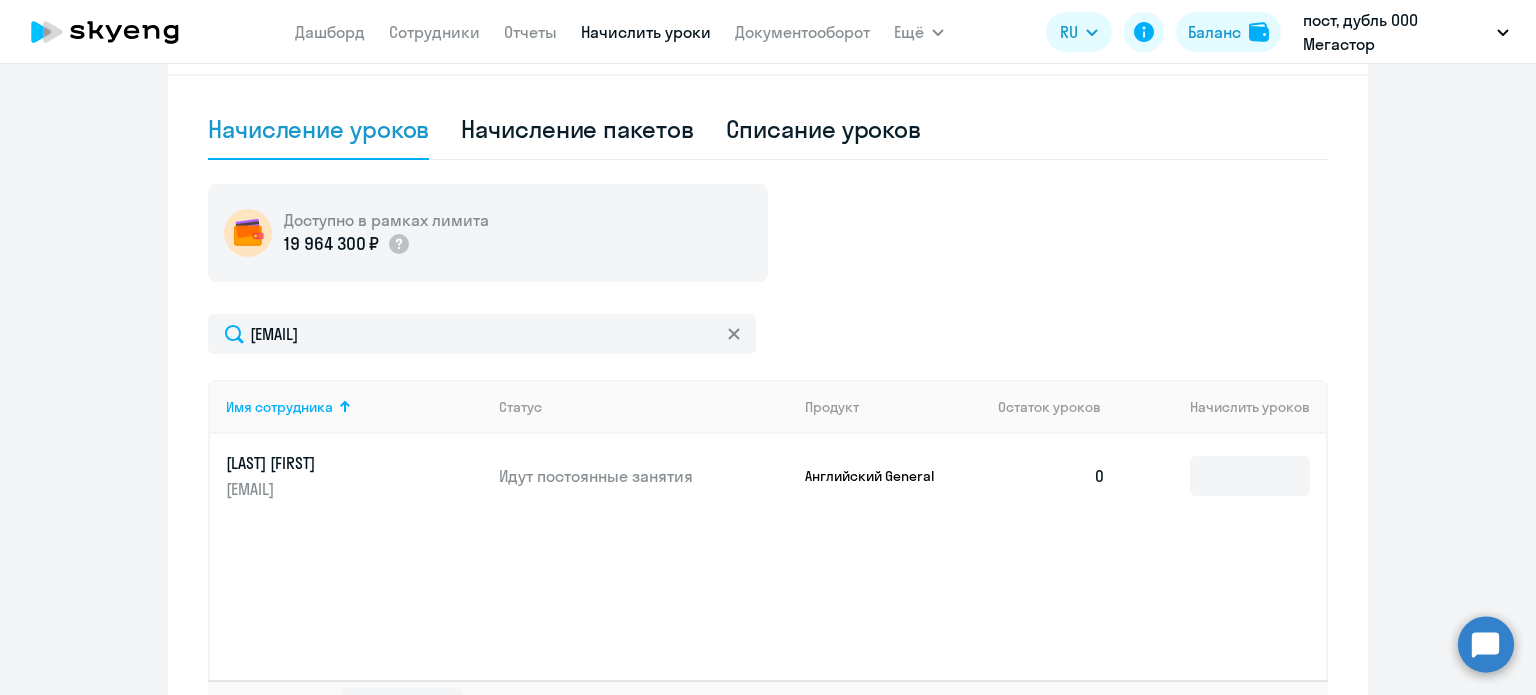 scroll, scrollTop: 700, scrollLeft: 0, axis: vertical 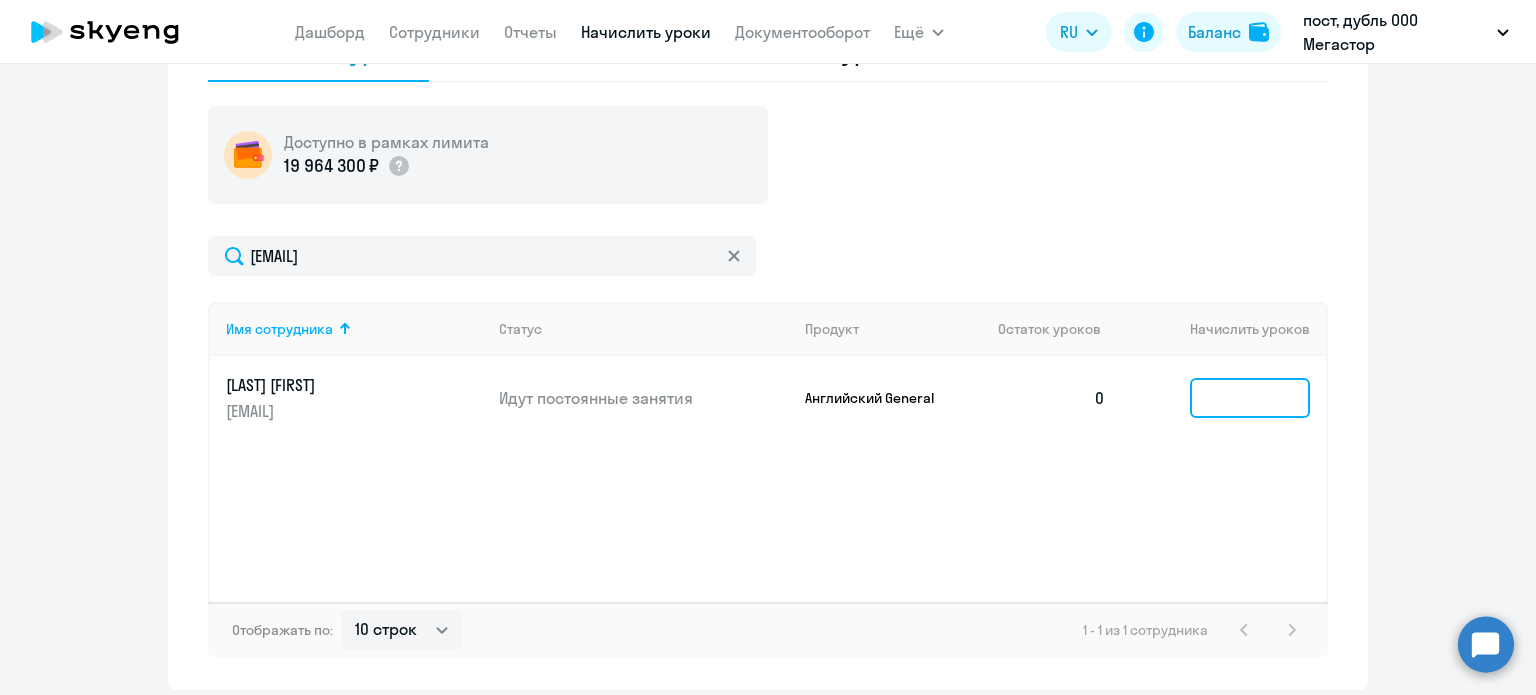 click 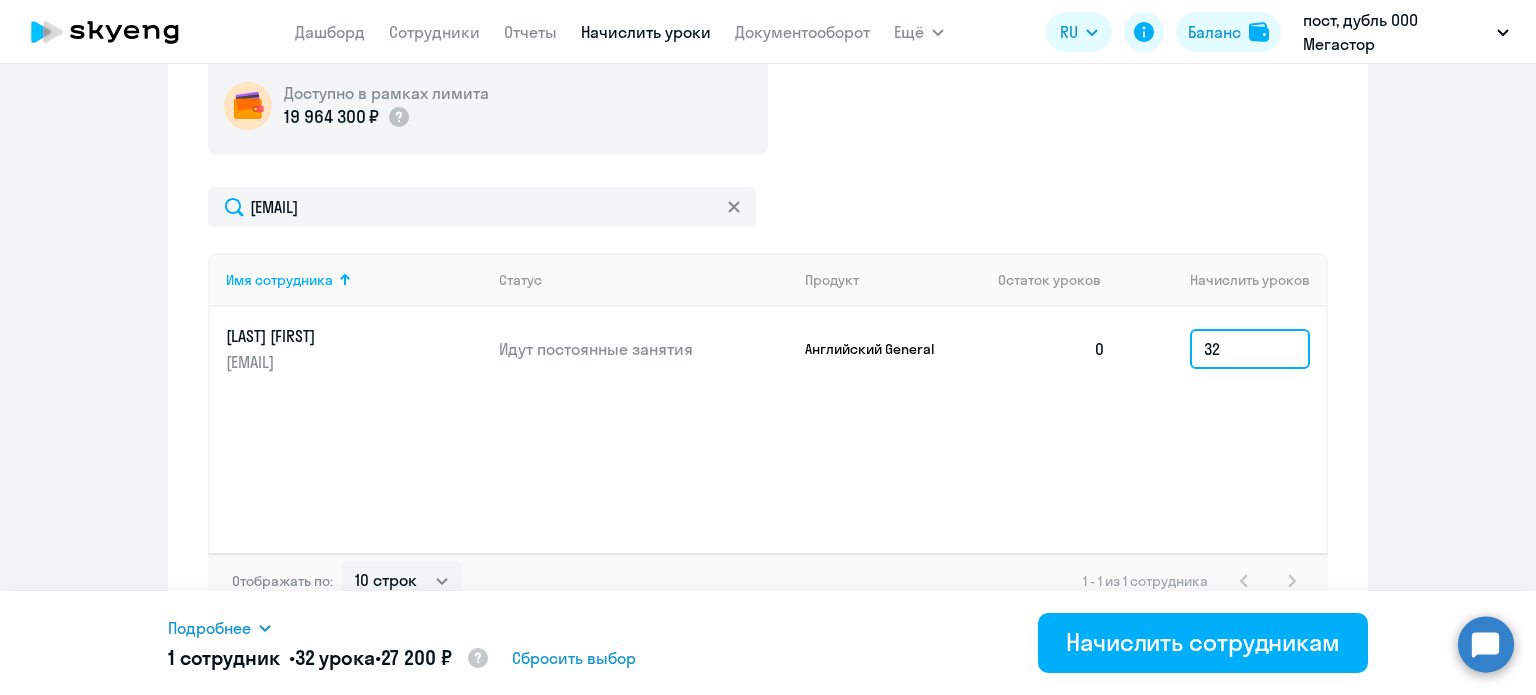 scroll, scrollTop: 775, scrollLeft: 0, axis: vertical 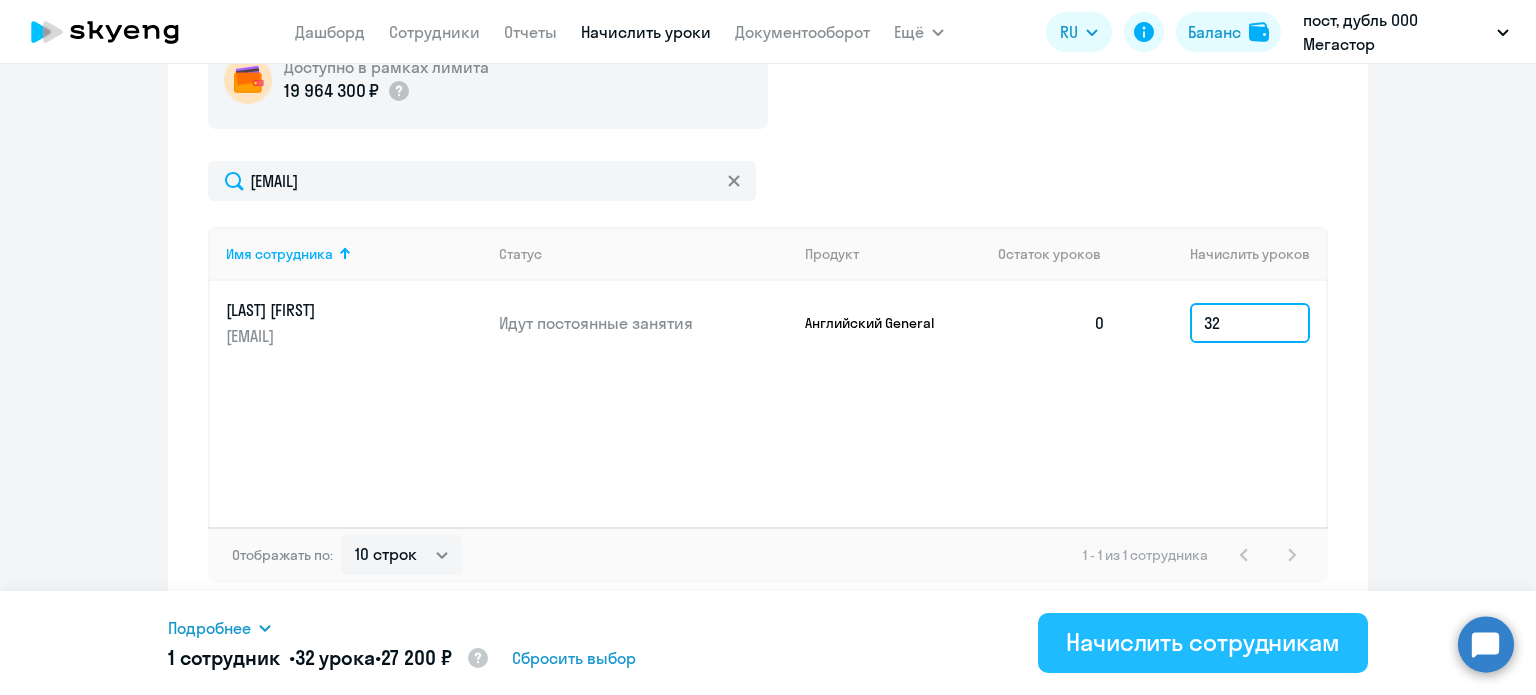 type on "32" 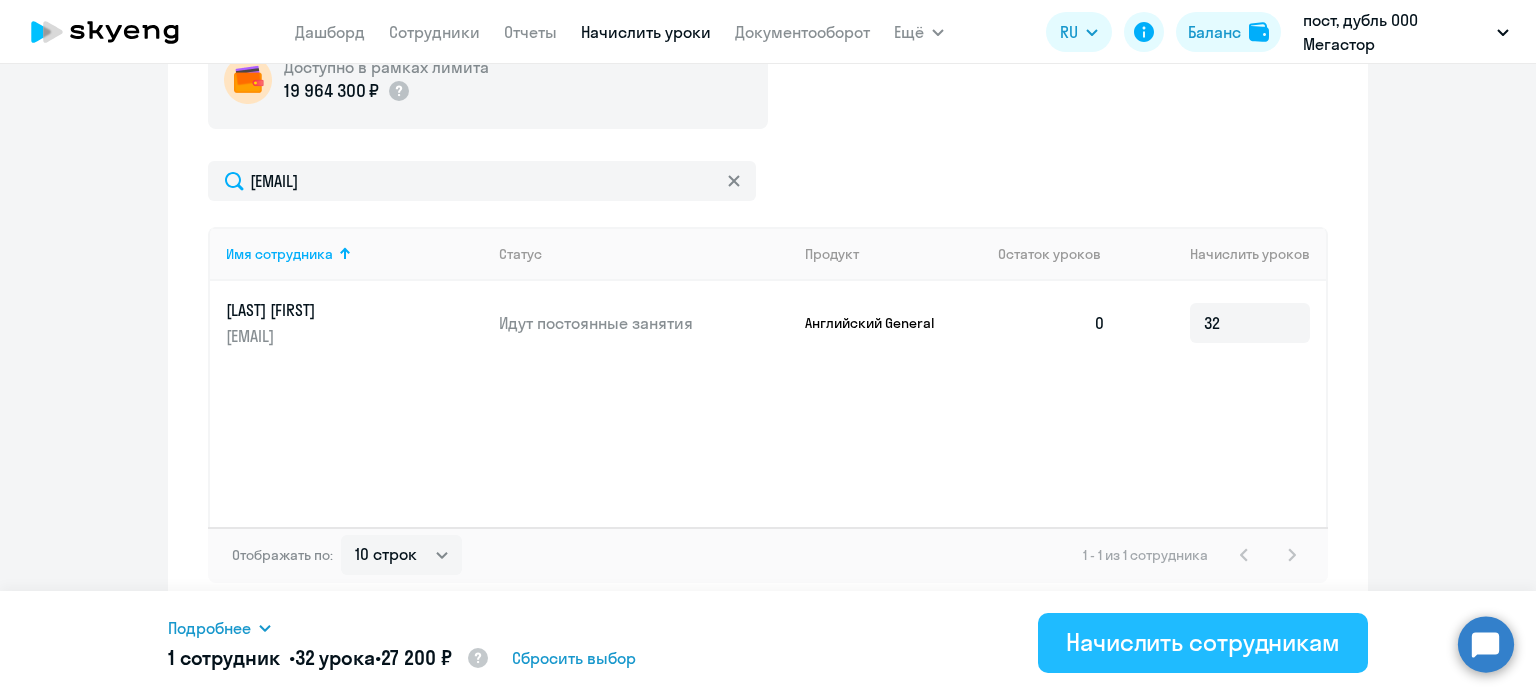click on "Начислить сотрудникам" at bounding box center (1203, 642) 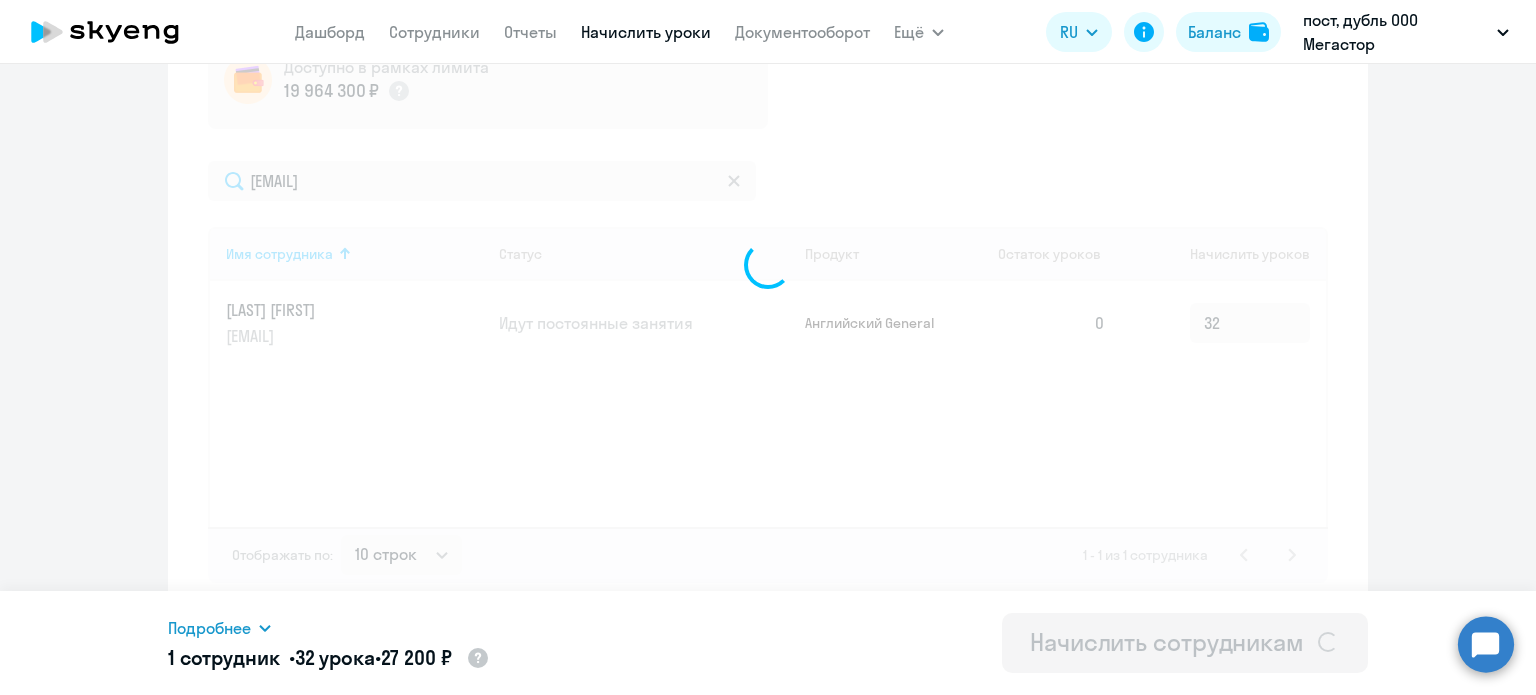 type 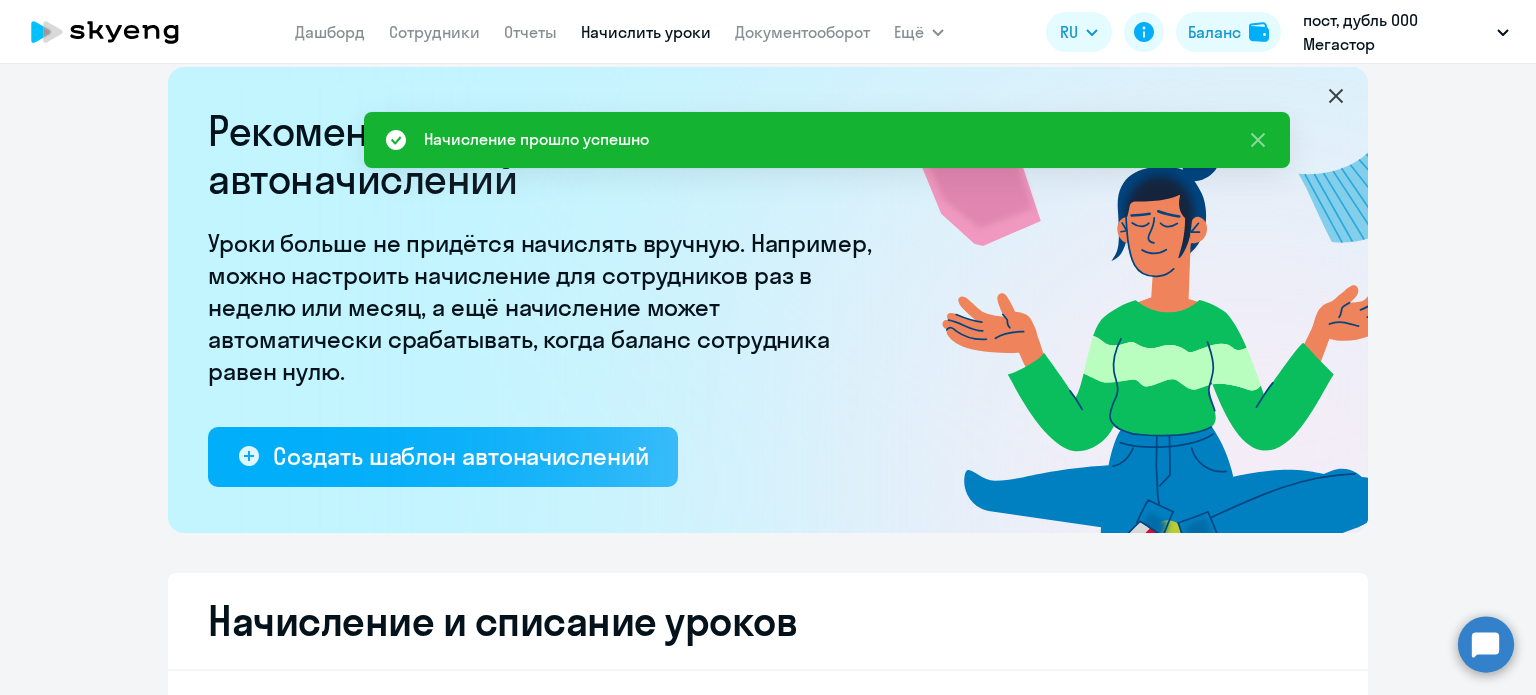 scroll, scrollTop: 0, scrollLeft: 0, axis: both 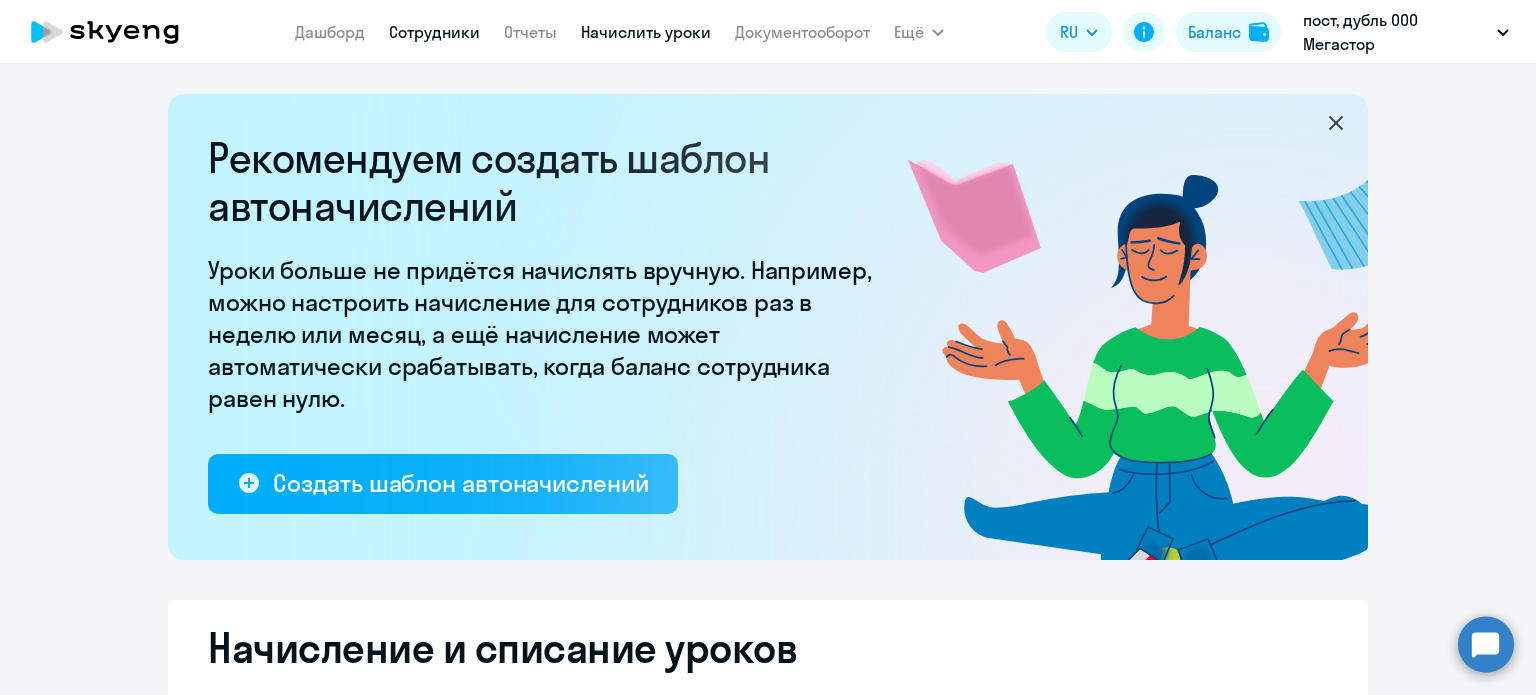 drag, startPoint x: 439, startPoint y: 27, endPoint x: 436, endPoint y: 52, distance: 25.179358 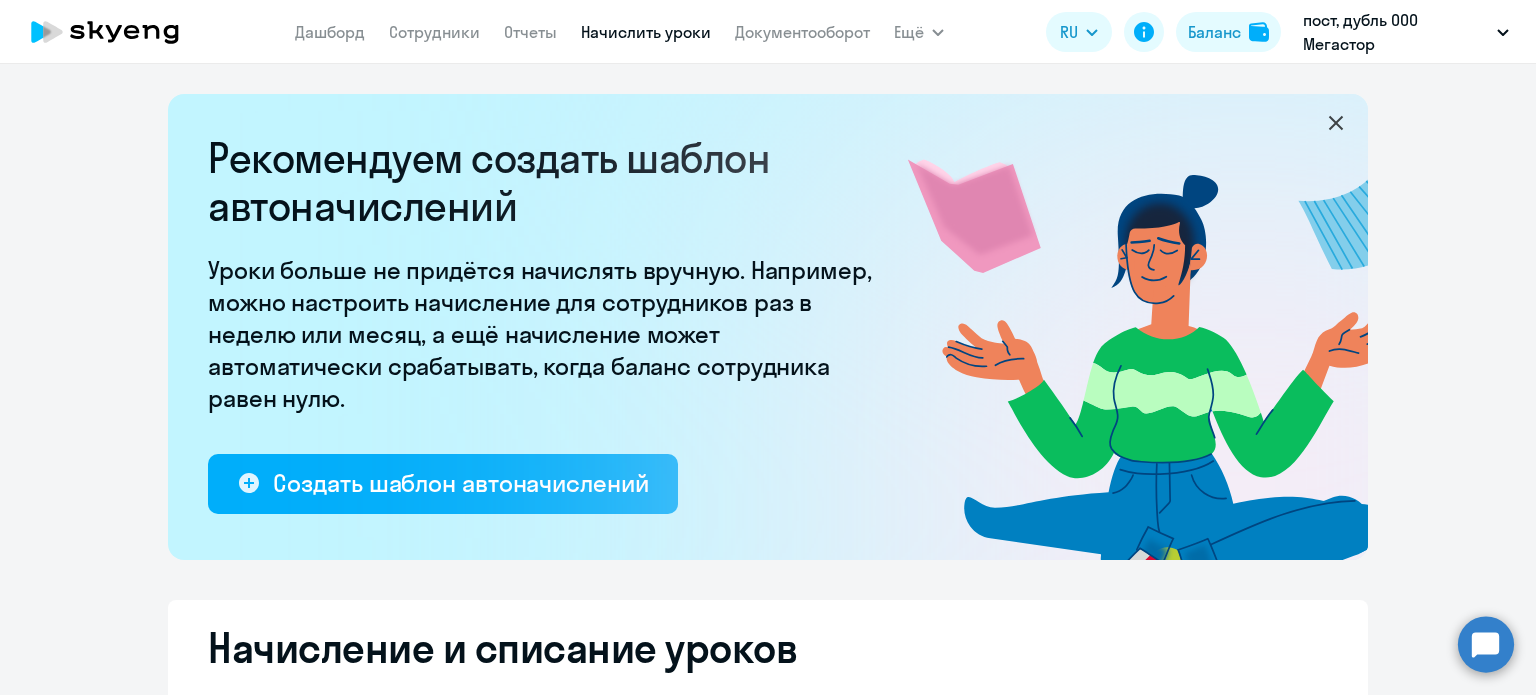 click on "Сотрудники" at bounding box center [434, 32] 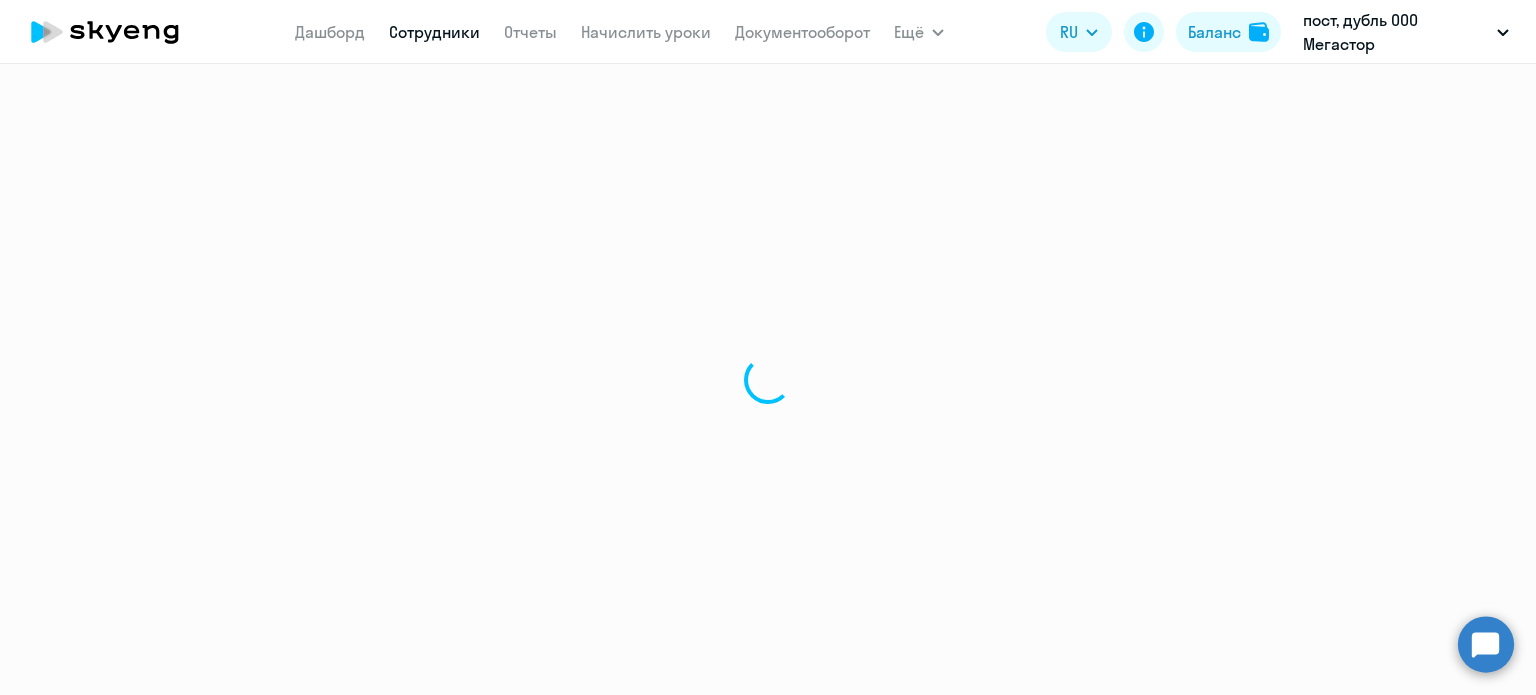select on "30" 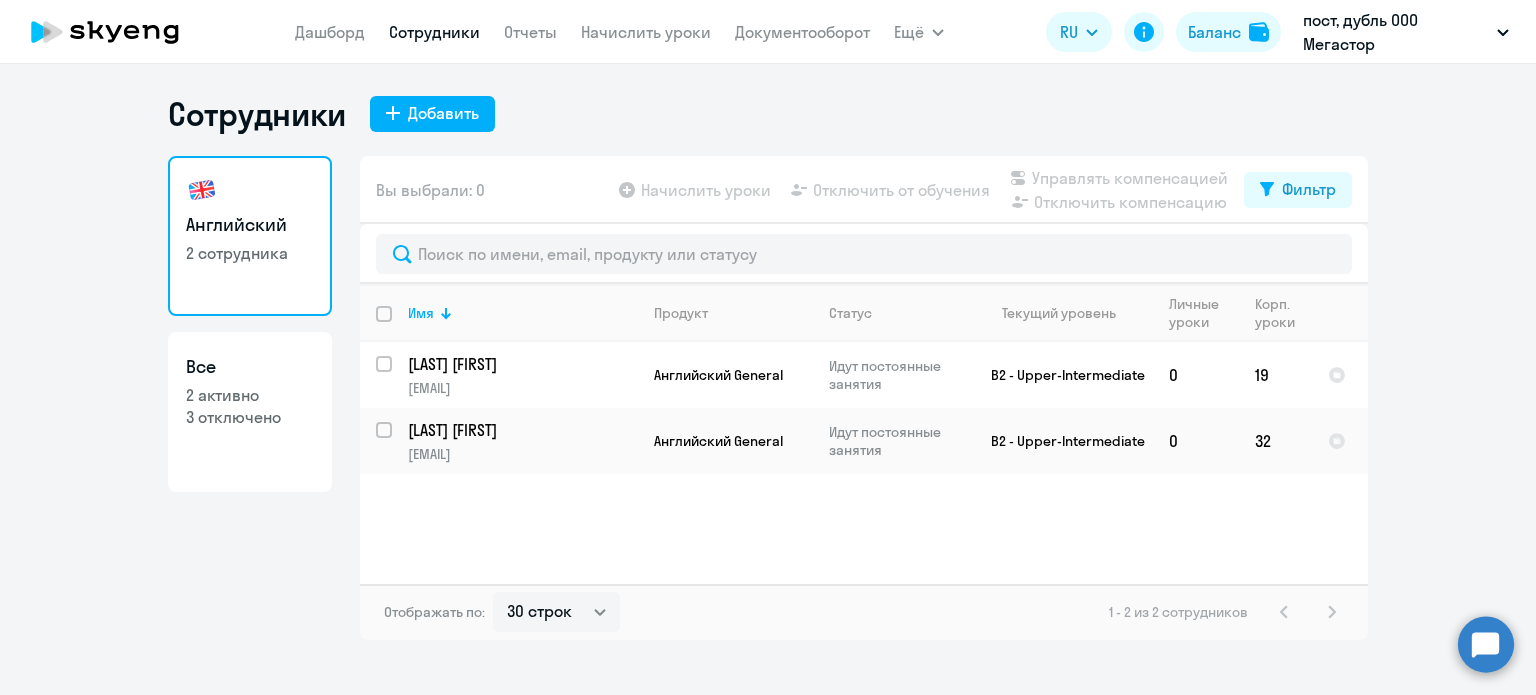 click on "Все  2 активно   3 отключено" 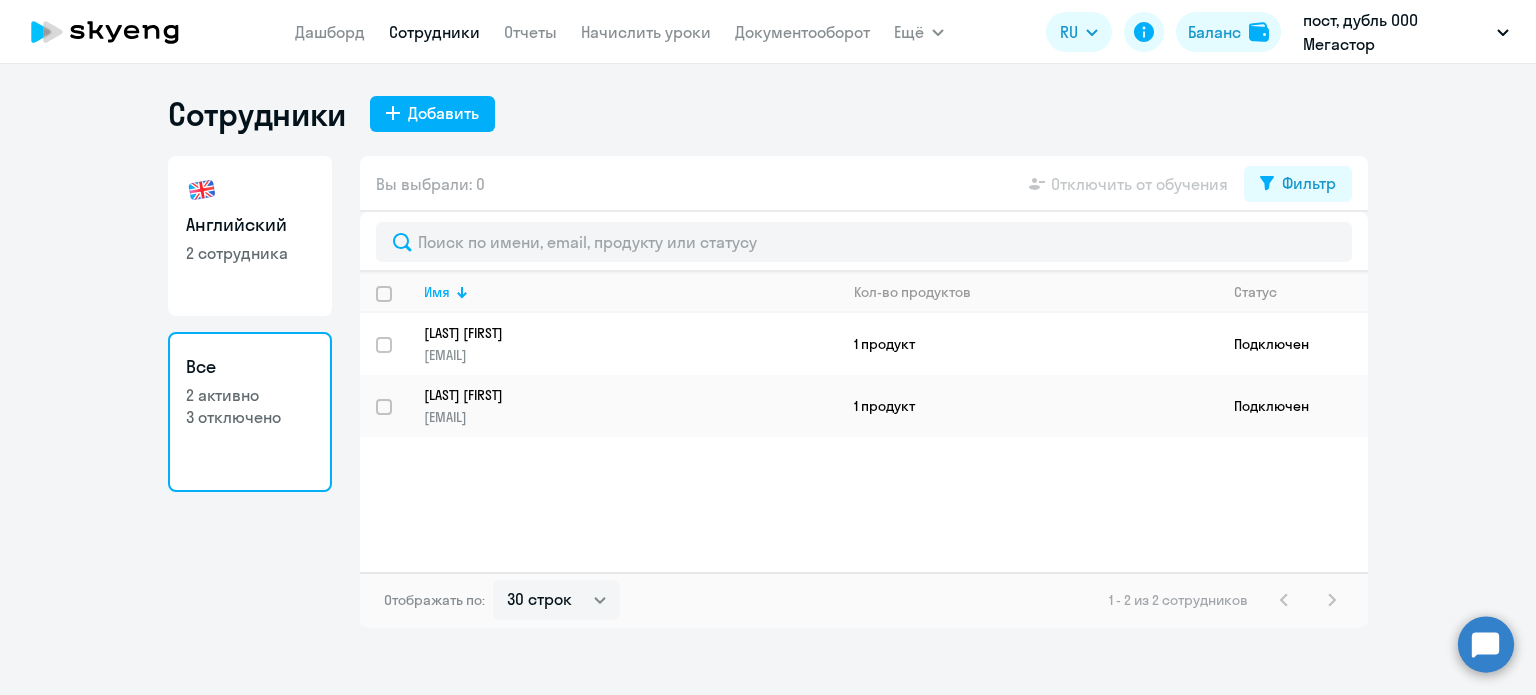 click on "Сотрудники" at bounding box center (434, 32) 